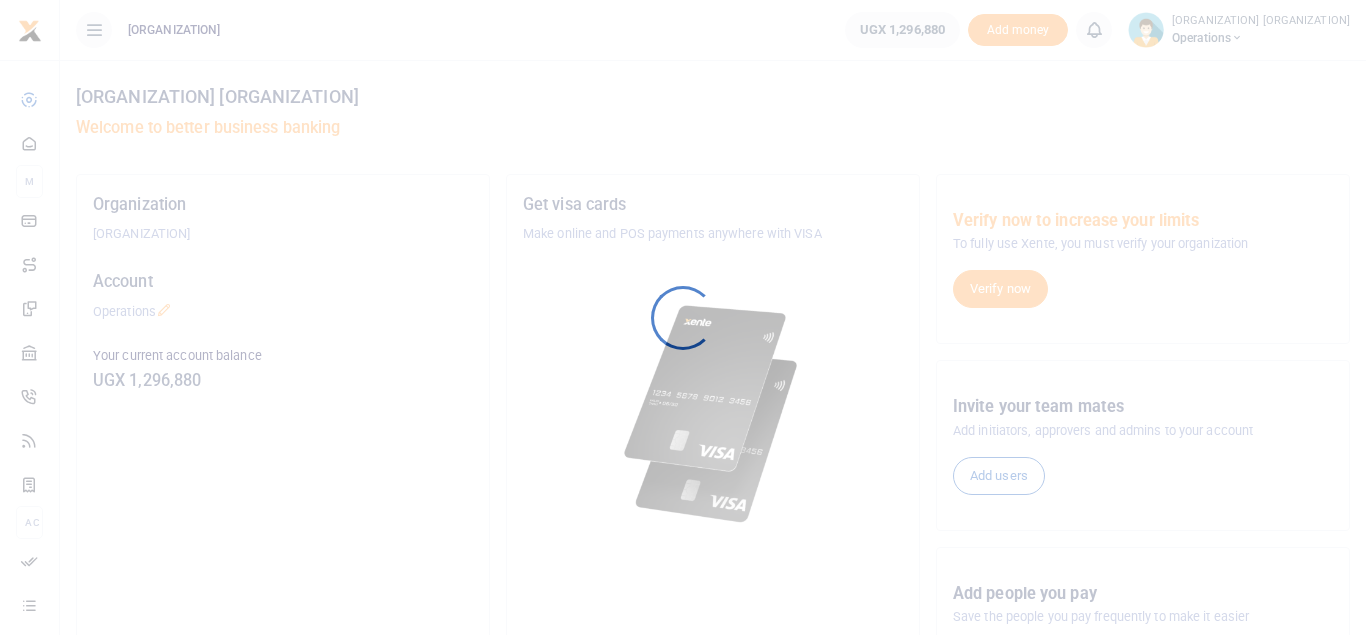 scroll, scrollTop: 0, scrollLeft: 0, axis: both 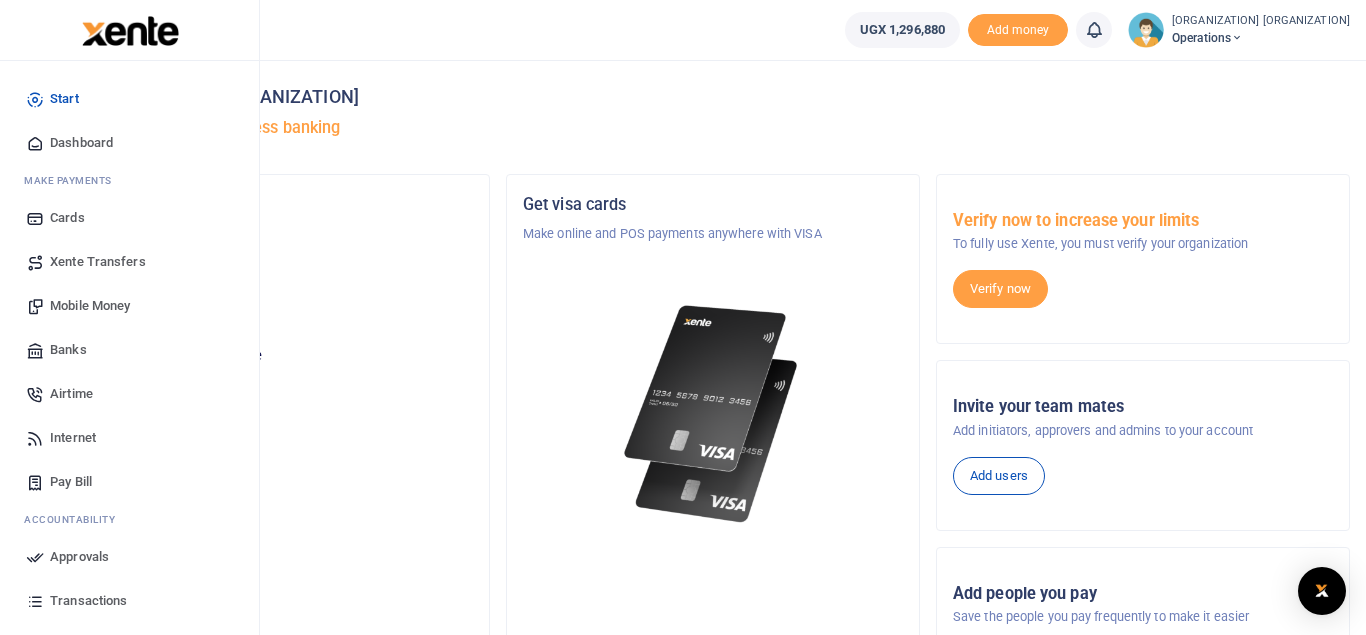 click on "Mobile Money" at bounding box center (90, 306) 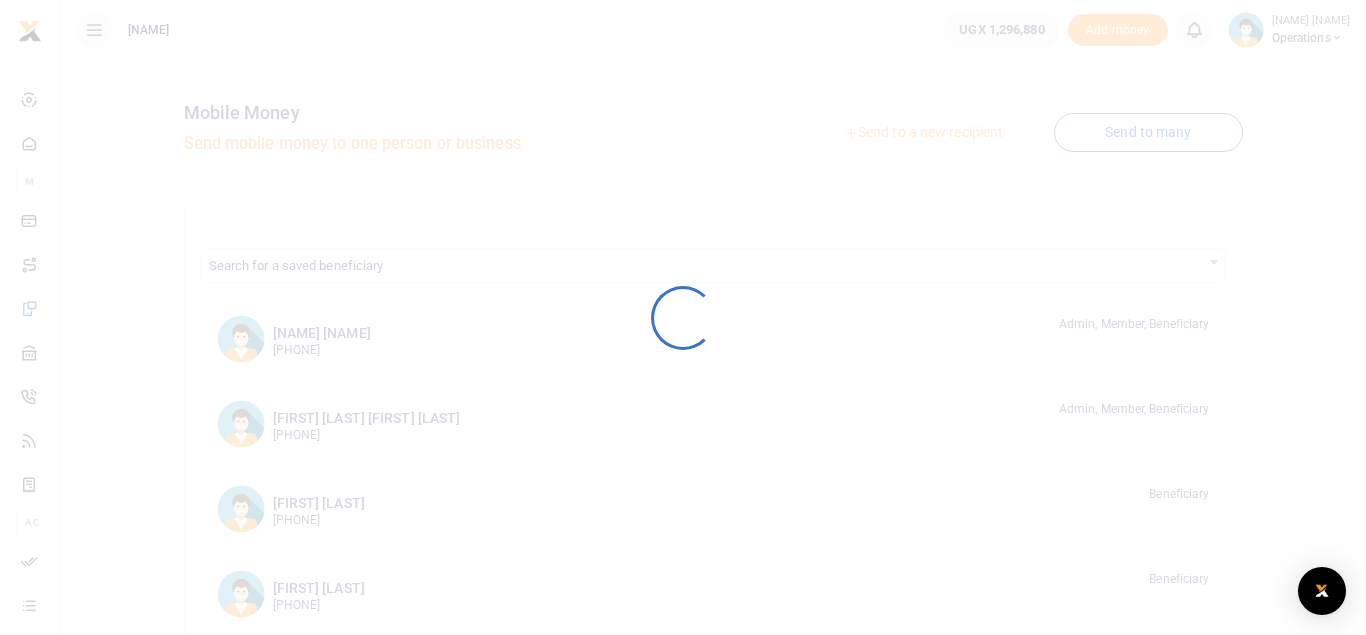 scroll, scrollTop: 0, scrollLeft: 0, axis: both 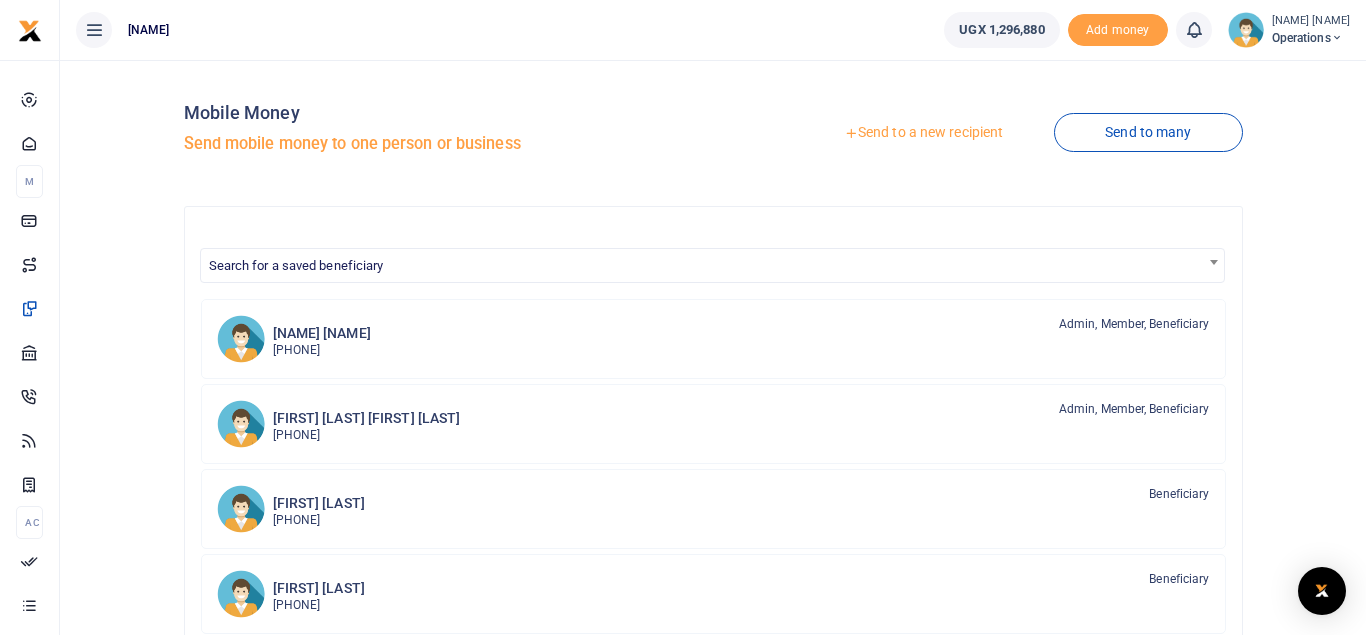 click on "Send to a new recipient" at bounding box center [923, 133] 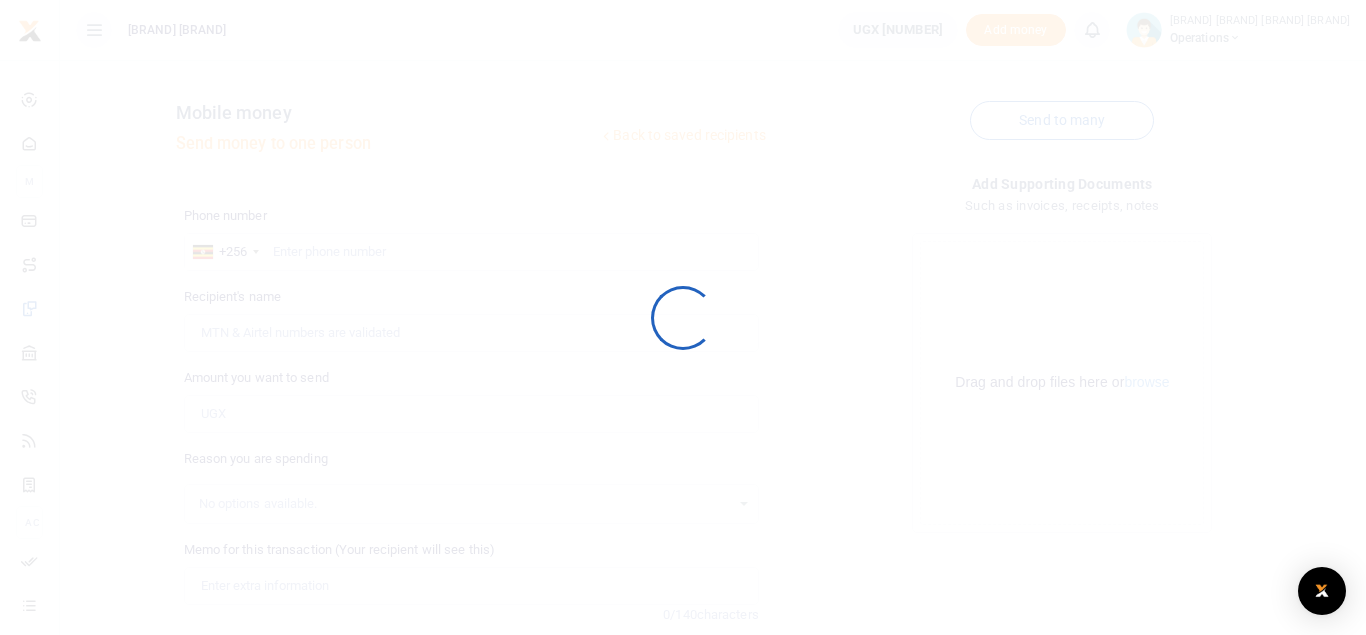 scroll, scrollTop: 0, scrollLeft: 0, axis: both 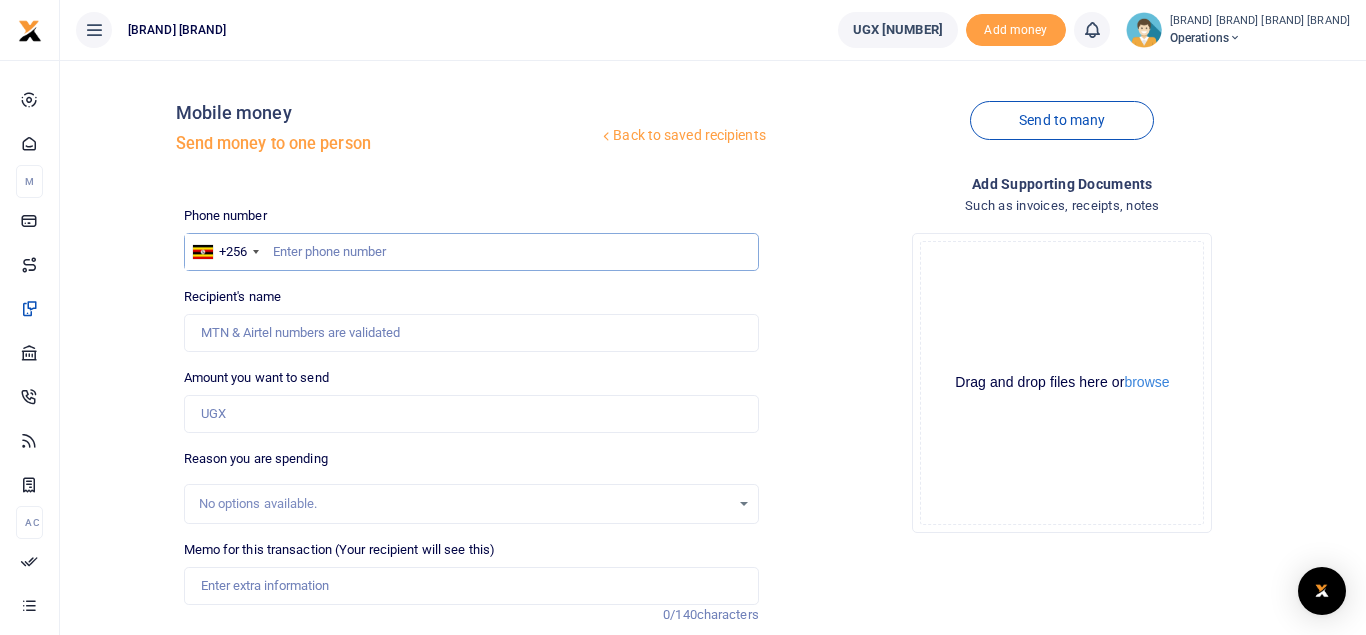 click at bounding box center [471, 252] 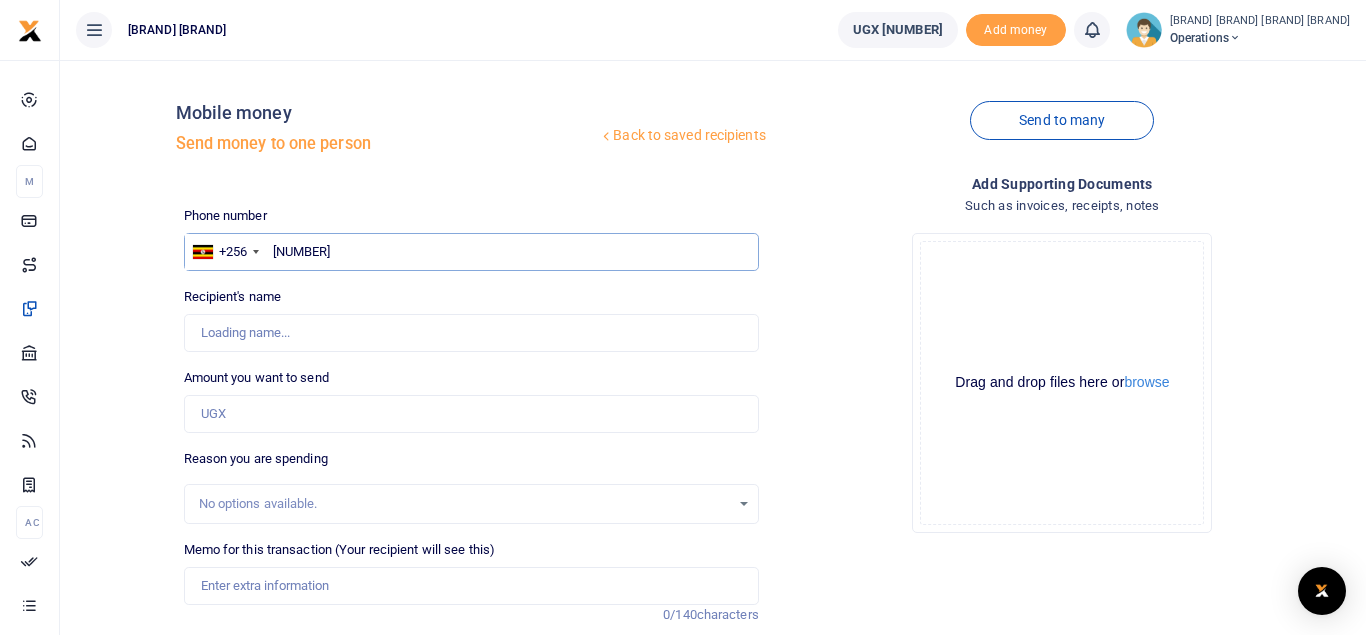 type on "778033591" 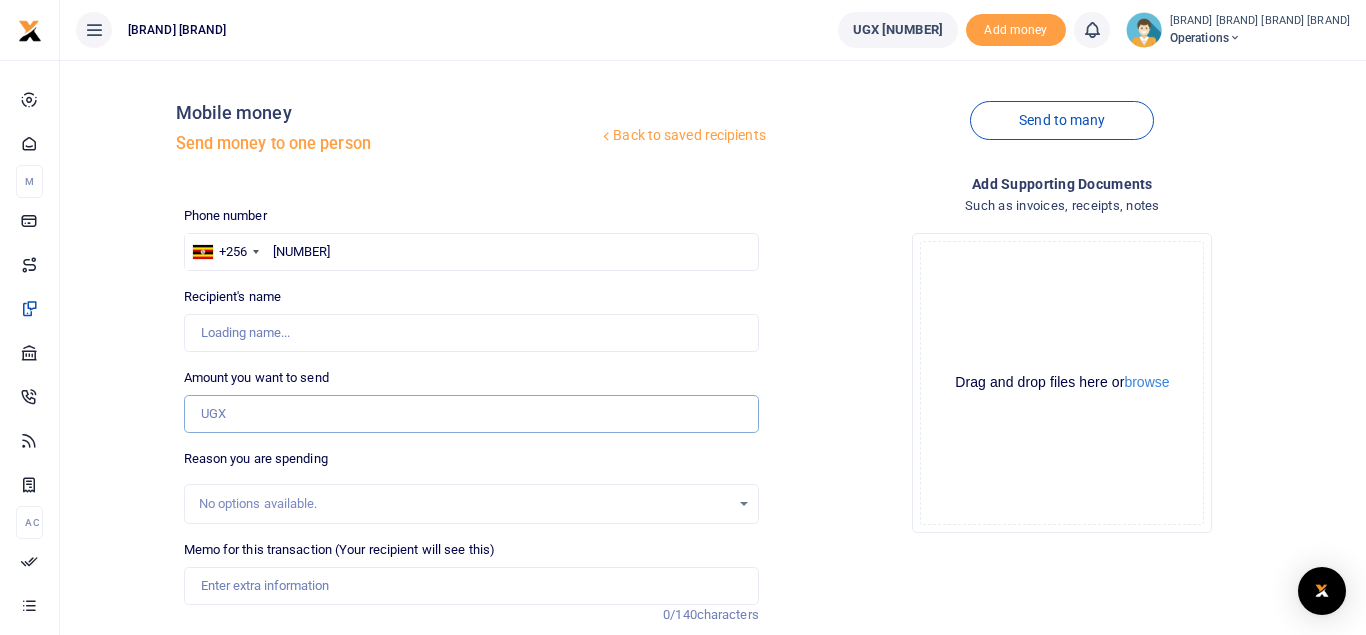 click on "Amount you want to send" at bounding box center (471, 414) 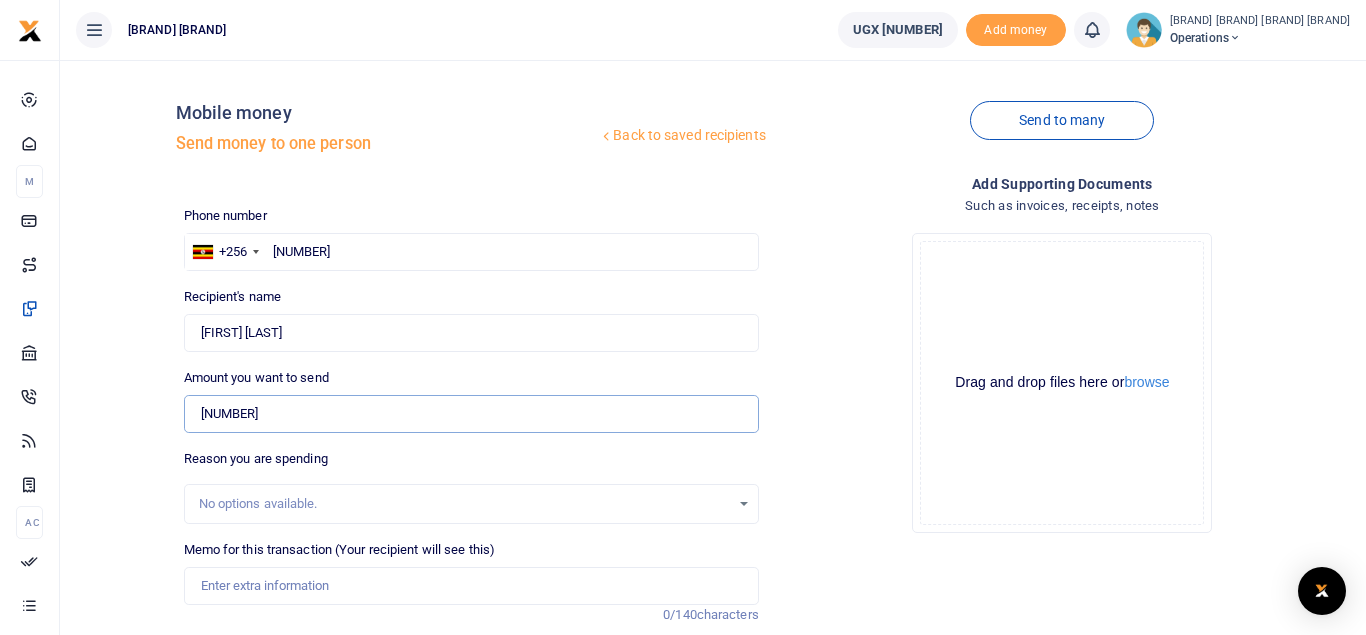 type on "358,750" 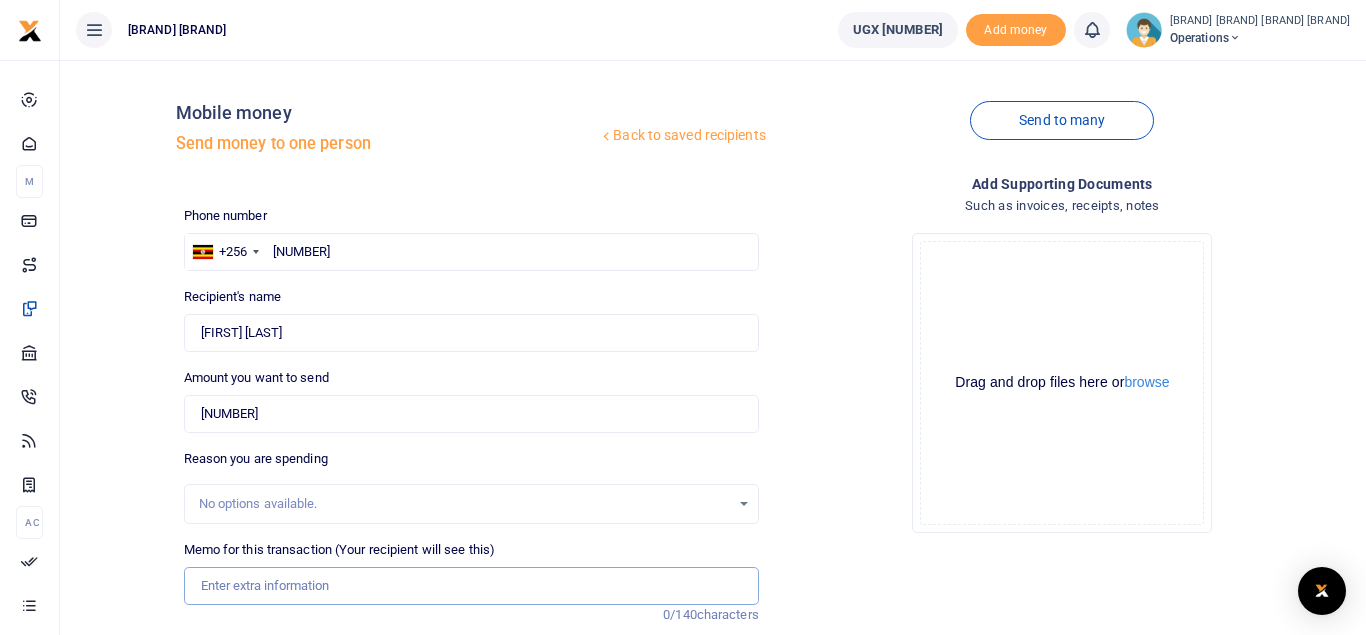 click on "Memo for this transaction (Your recipient will see this)" at bounding box center (471, 586) 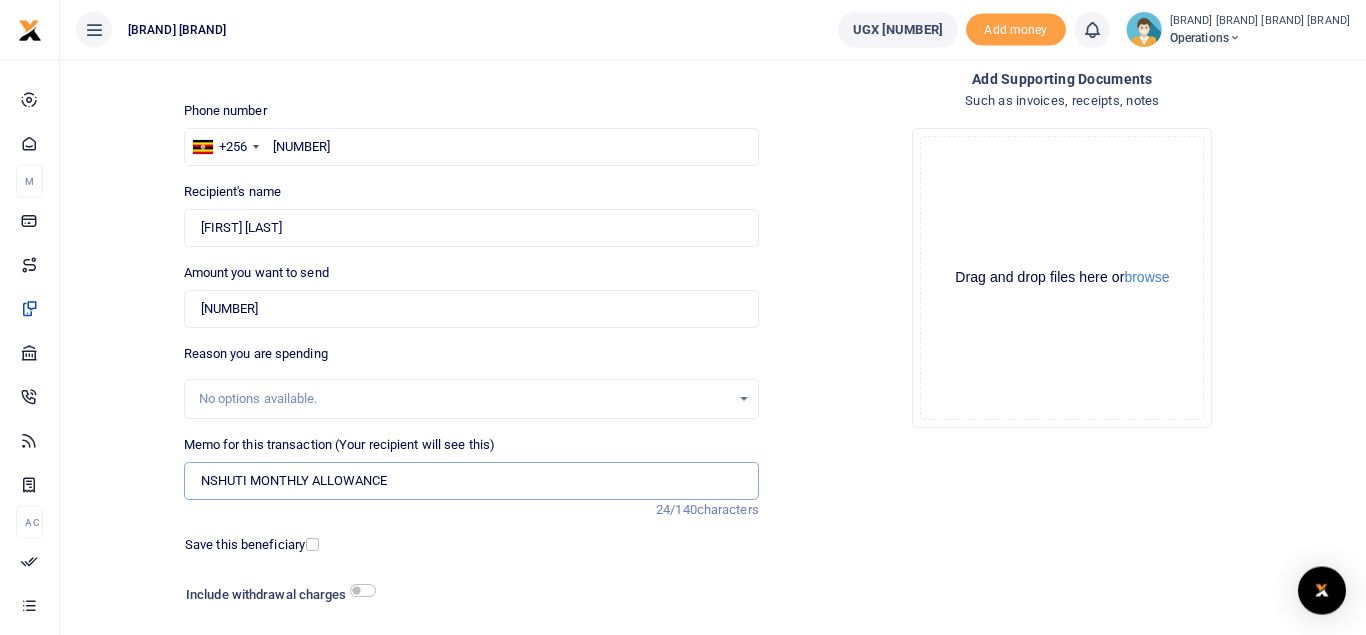 scroll, scrollTop: 122, scrollLeft: 0, axis: vertical 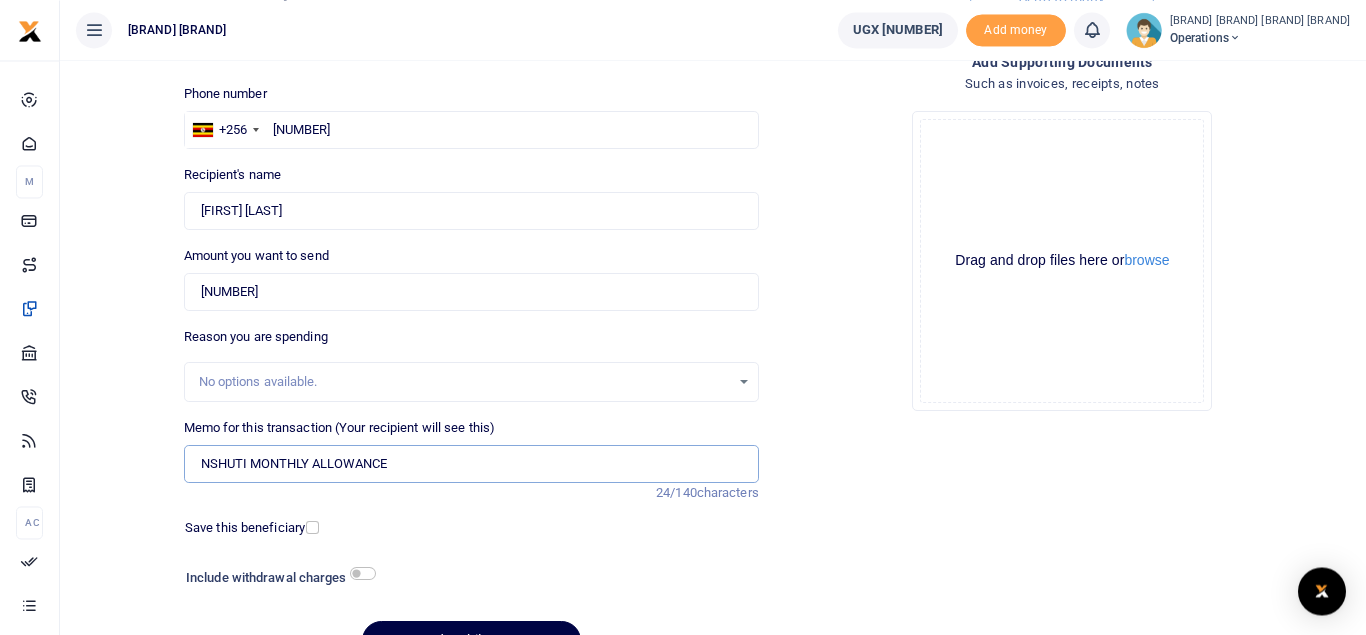 click on "NSHUTI MONTHLY ALLOWANCE" at bounding box center [471, 464] 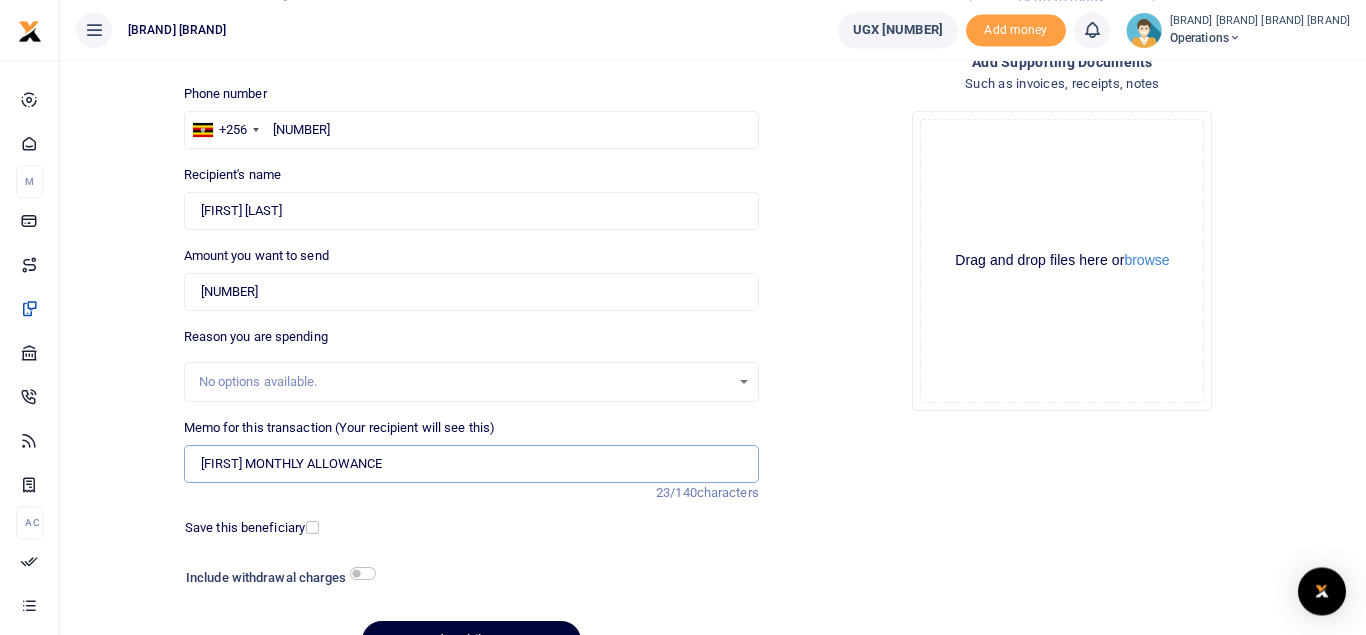 type on "TRACY MONTHLY ALLOWANCE" 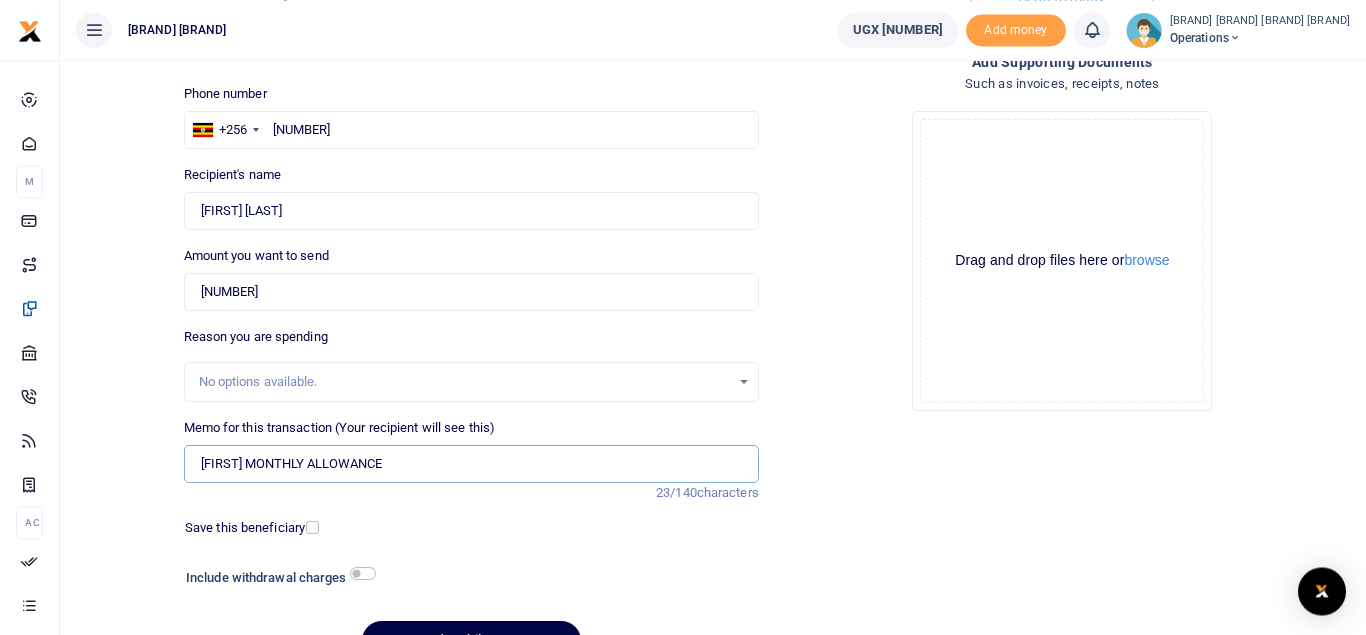 scroll, scrollTop: 231, scrollLeft: 0, axis: vertical 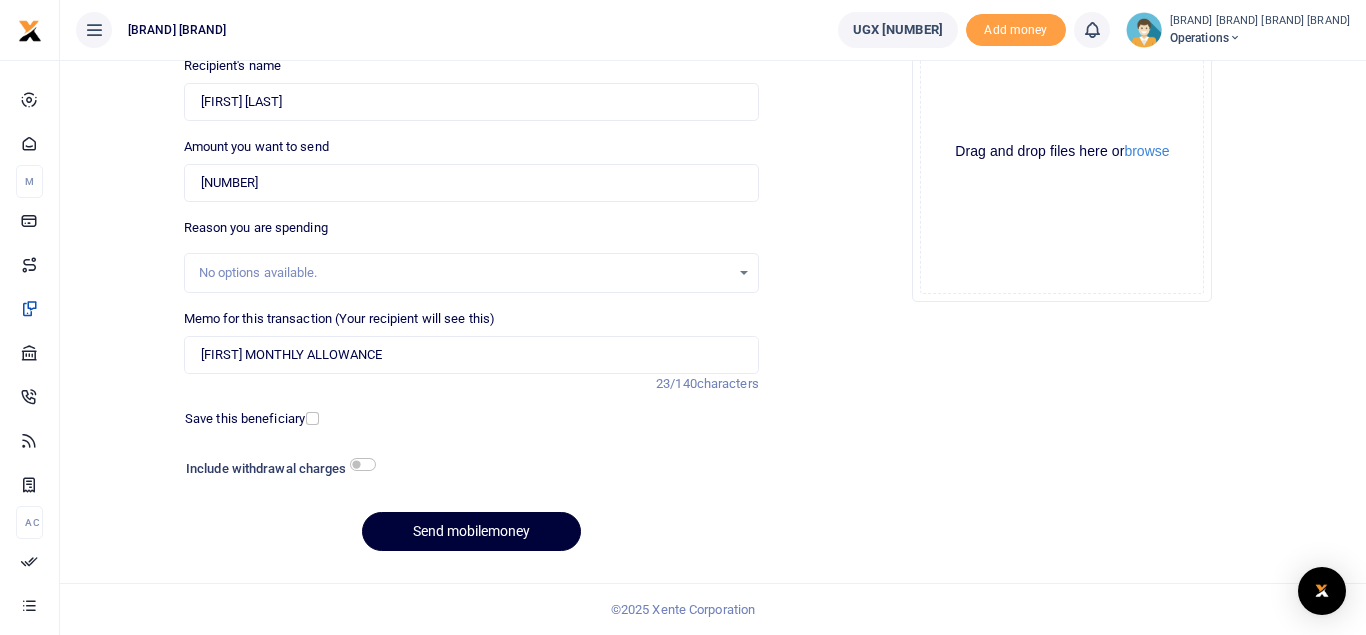 click on "Send mobilemoney" at bounding box center (471, 531) 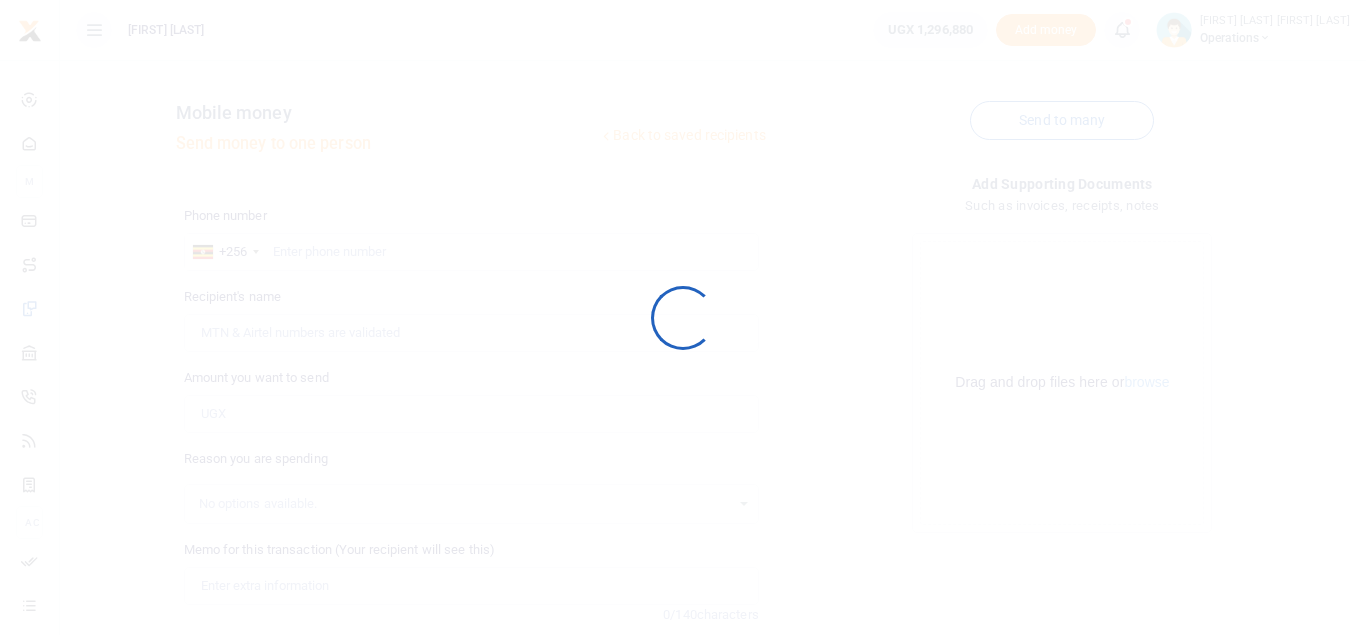 scroll, scrollTop: 0, scrollLeft: 0, axis: both 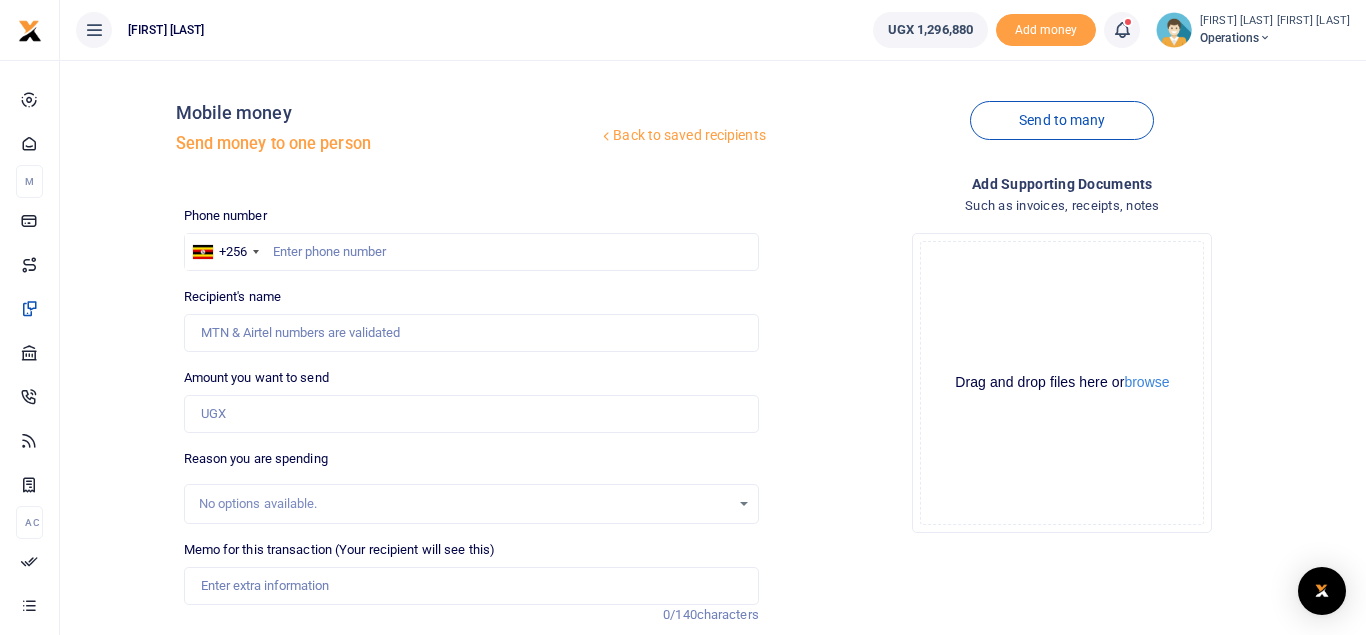 click at bounding box center [1122, 30] 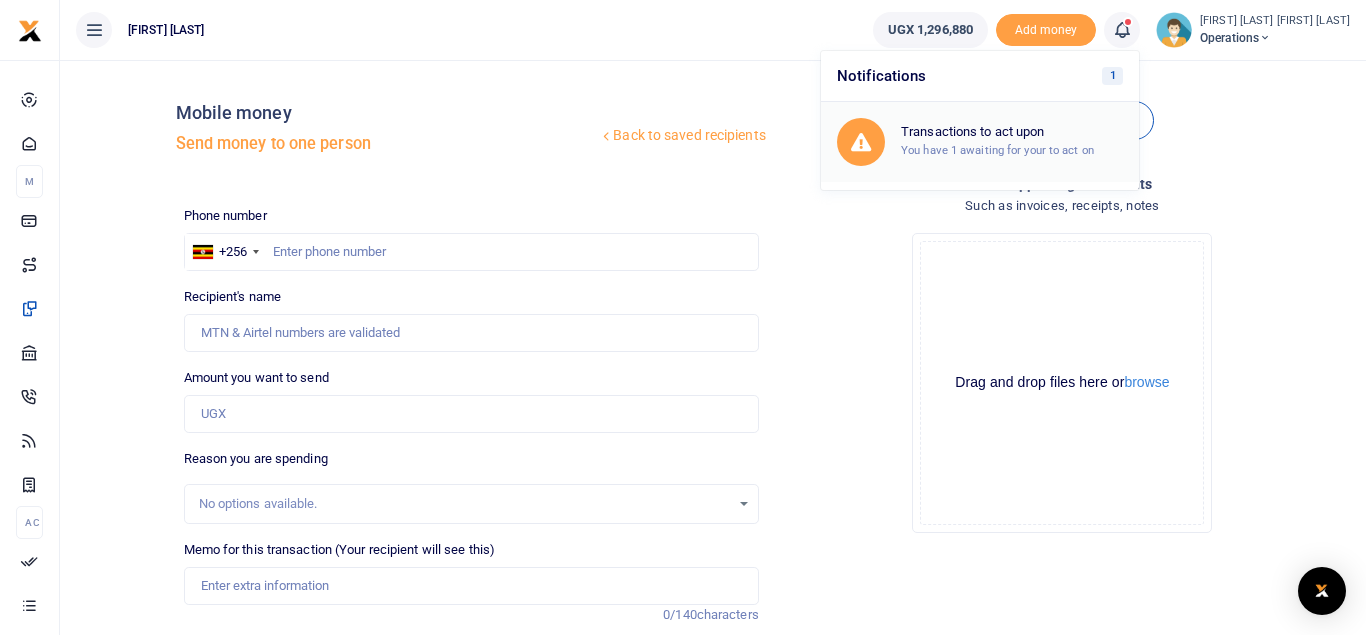 click on "You have 1 awaiting for your to act on" at bounding box center [997, 150] 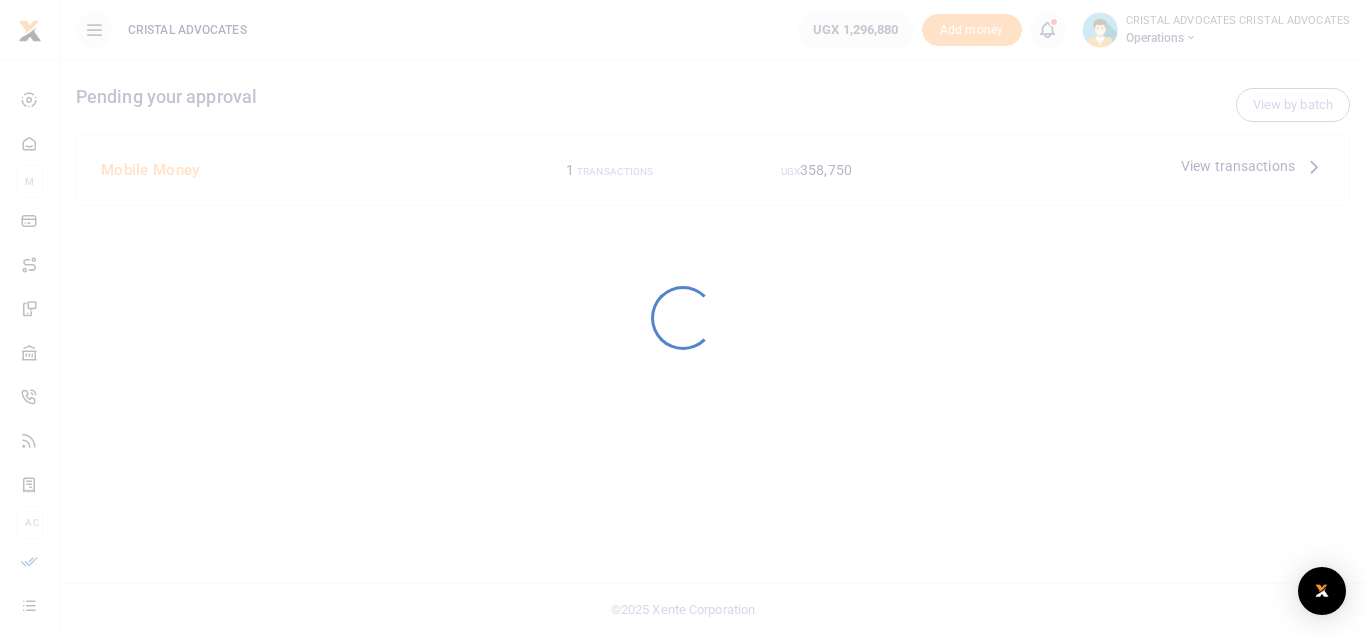 scroll, scrollTop: 0, scrollLeft: 0, axis: both 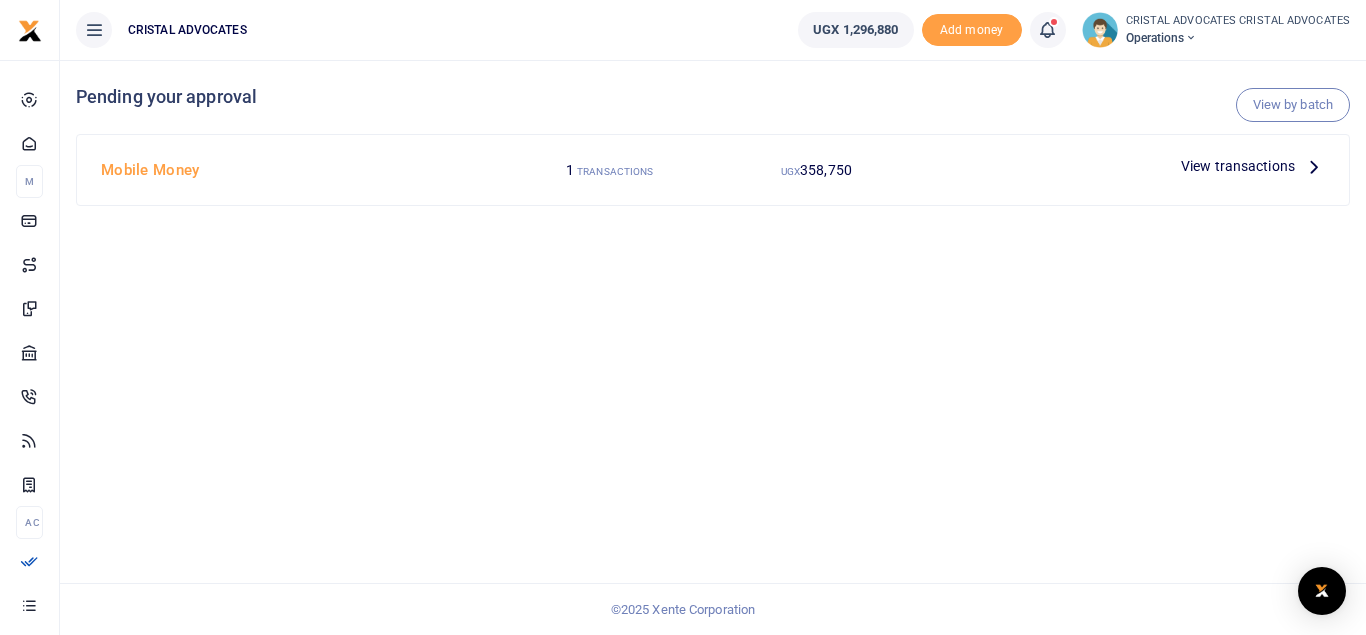 click at bounding box center (1314, 166) 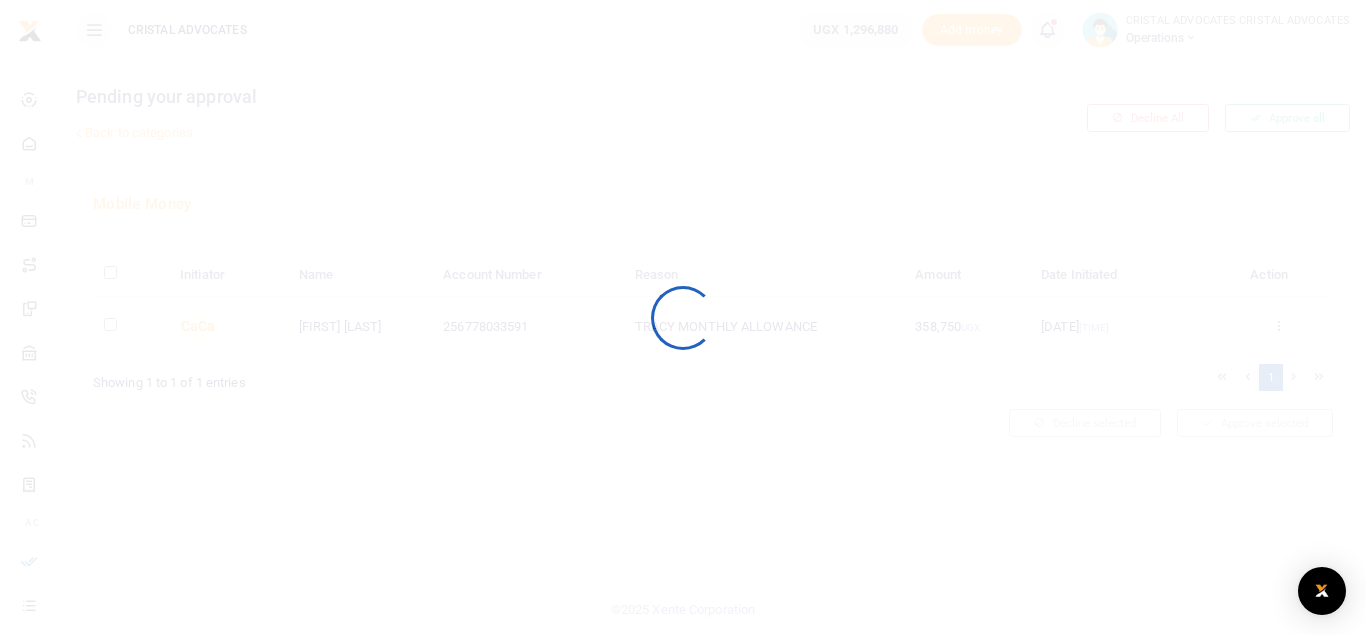 scroll, scrollTop: 0, scrollLeft: 0, axis: both 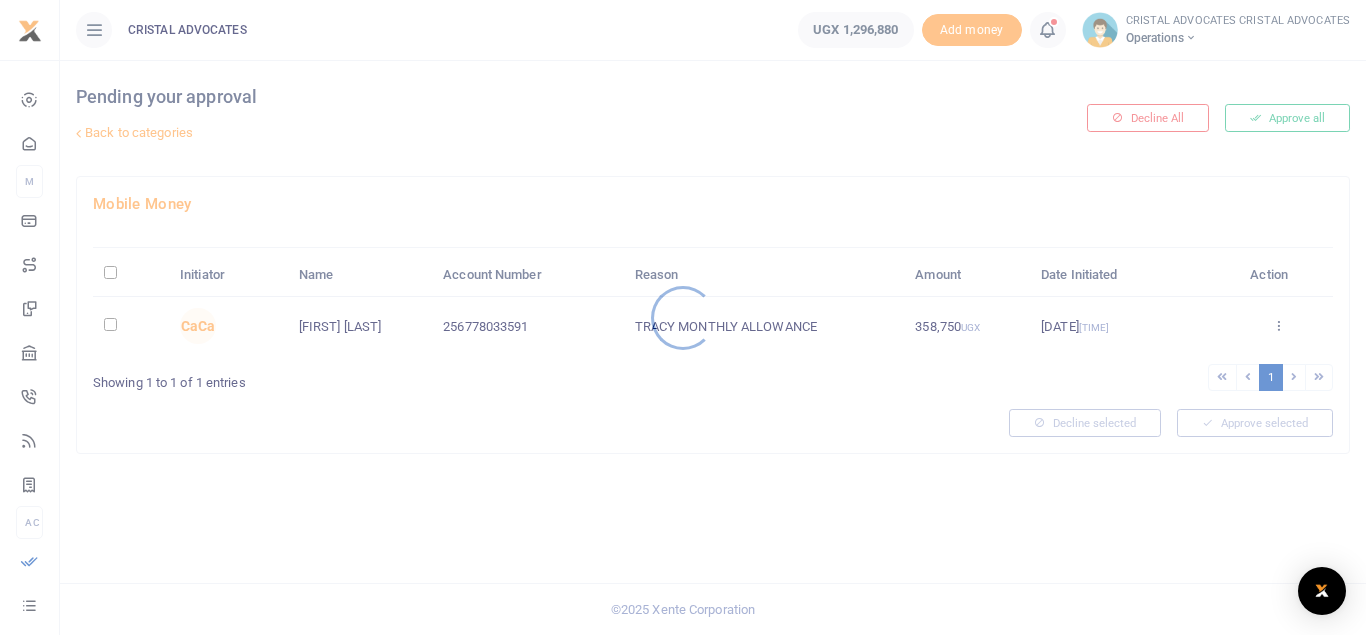 click at bounding box center (683, 317) 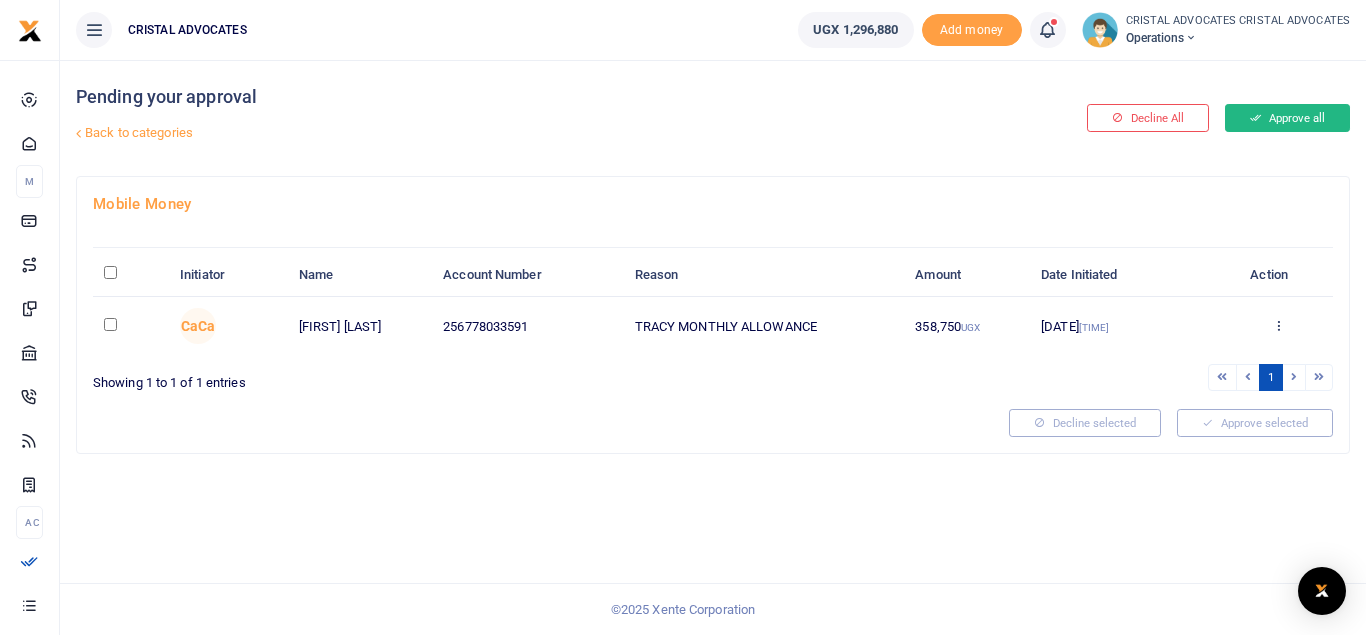 click on "Approve all" at bounding box center (1287, 118) 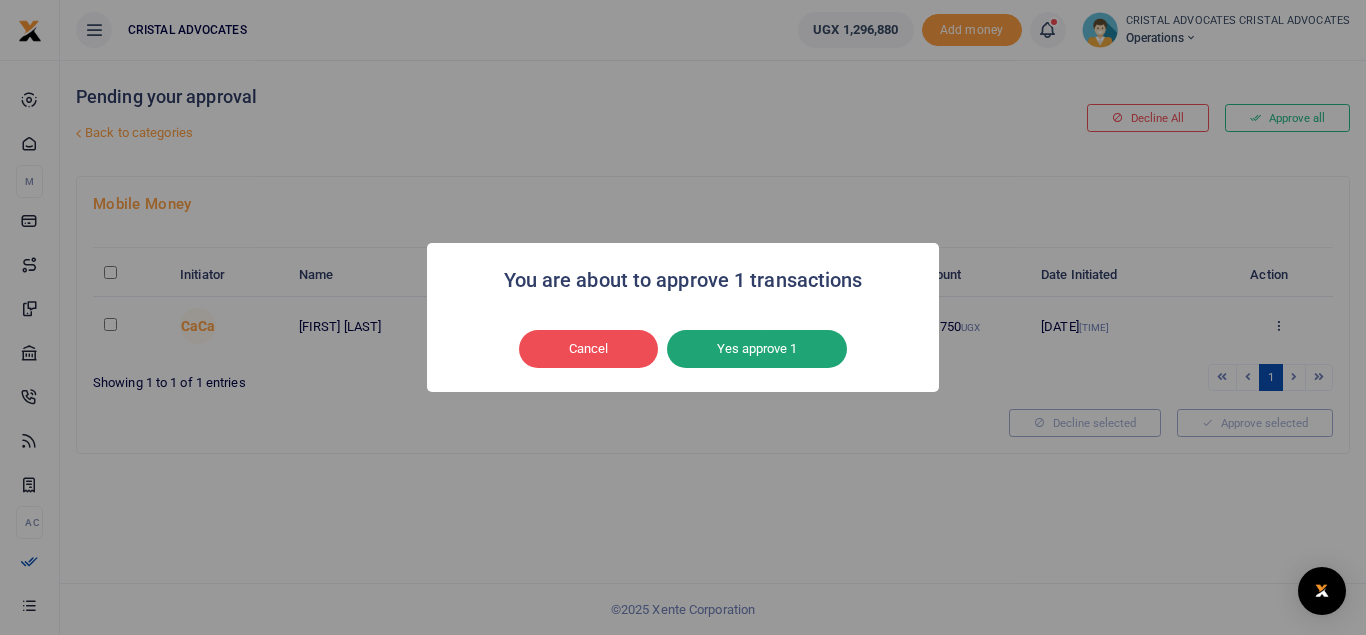 click on "Yes approve 1" at bounding box center (757, 349) 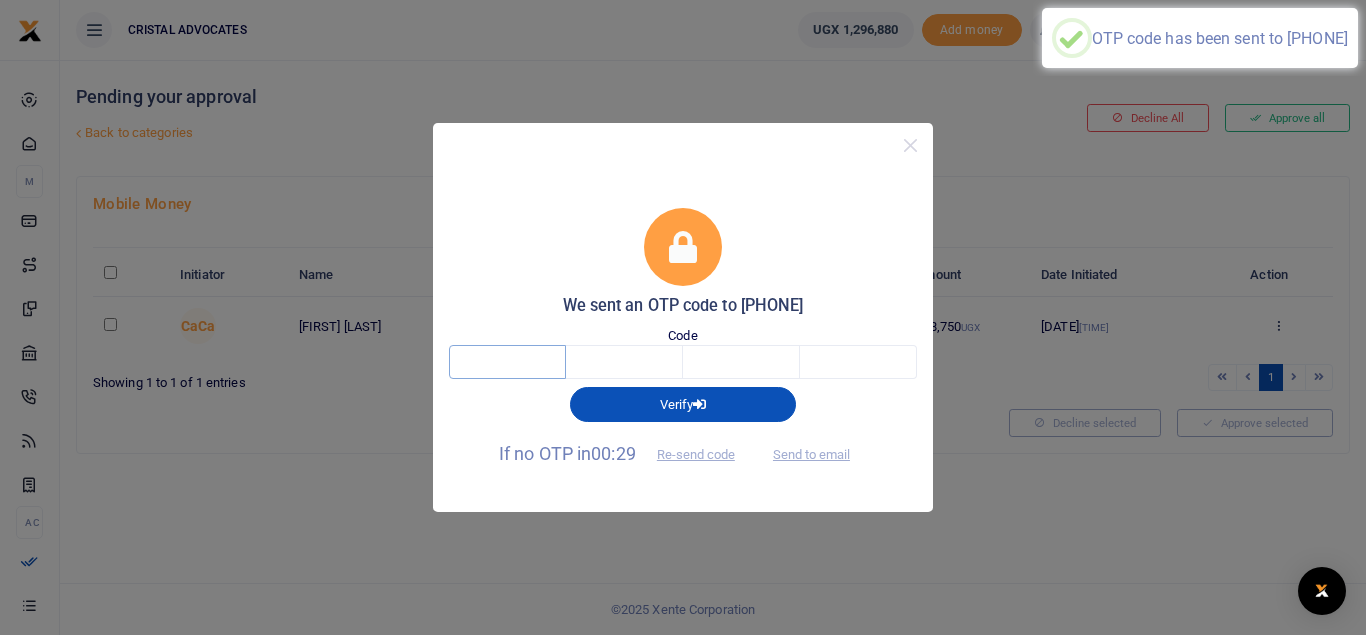 click at bounding box center (507, 362) 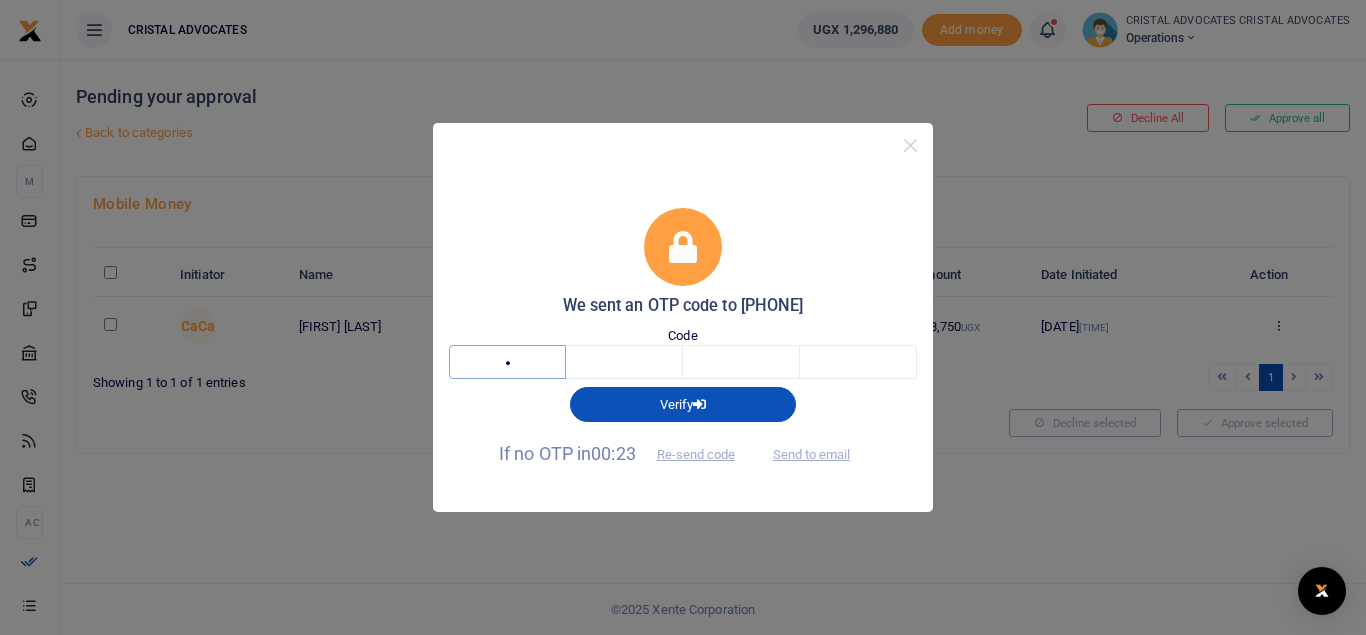 type on "8" 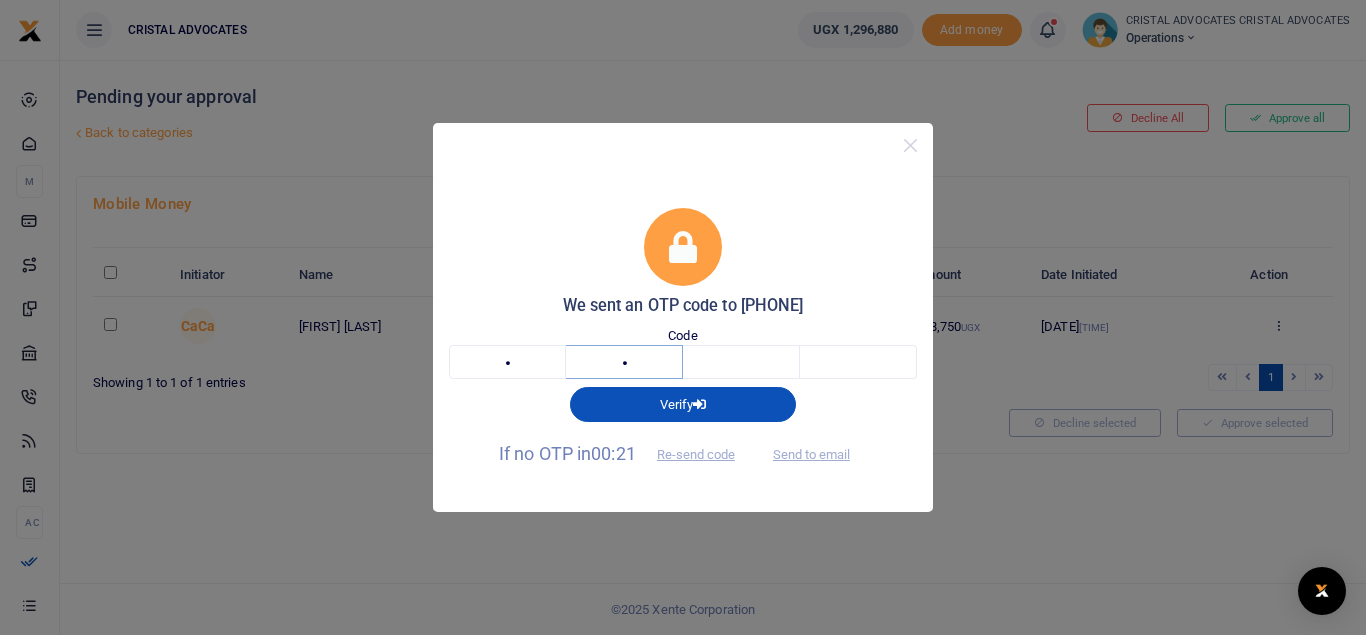 type on "3" 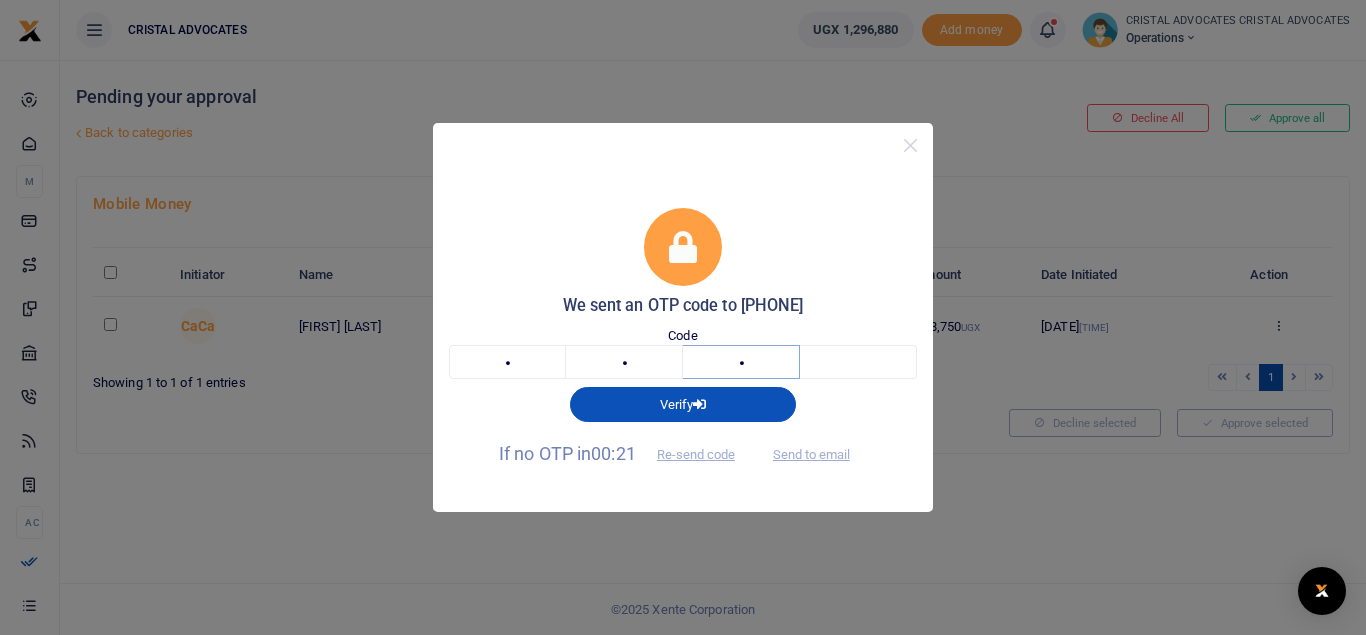 type on "6" 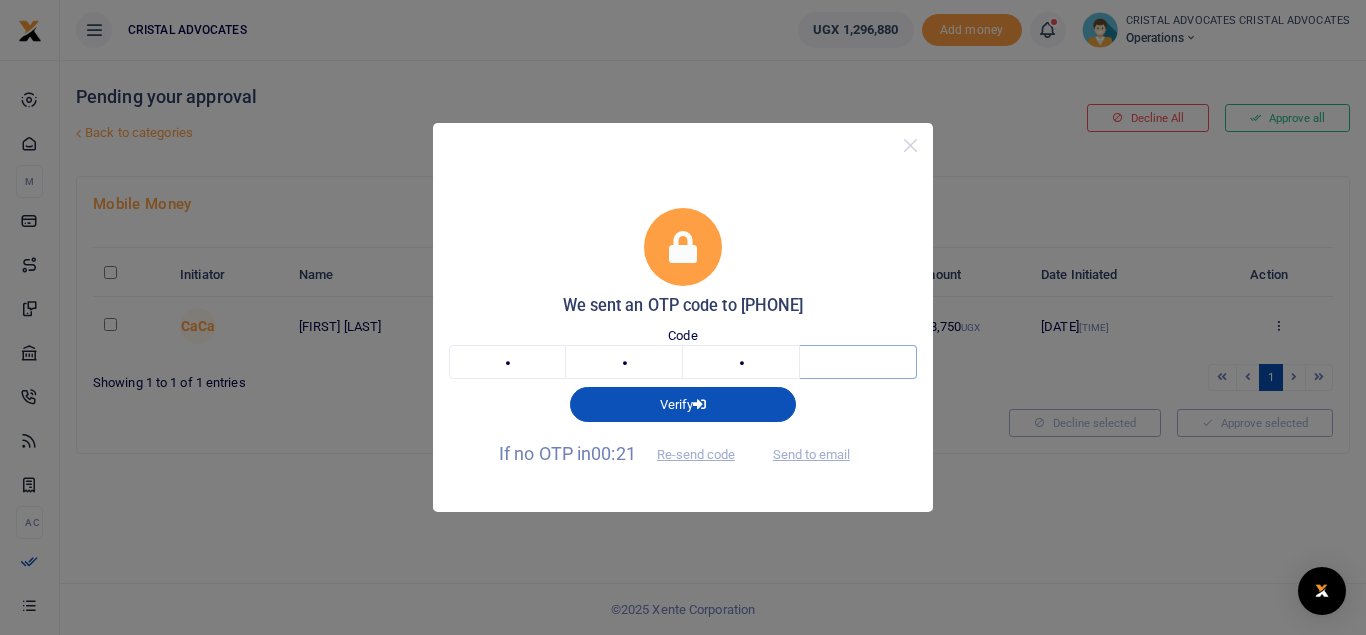 type on "5" 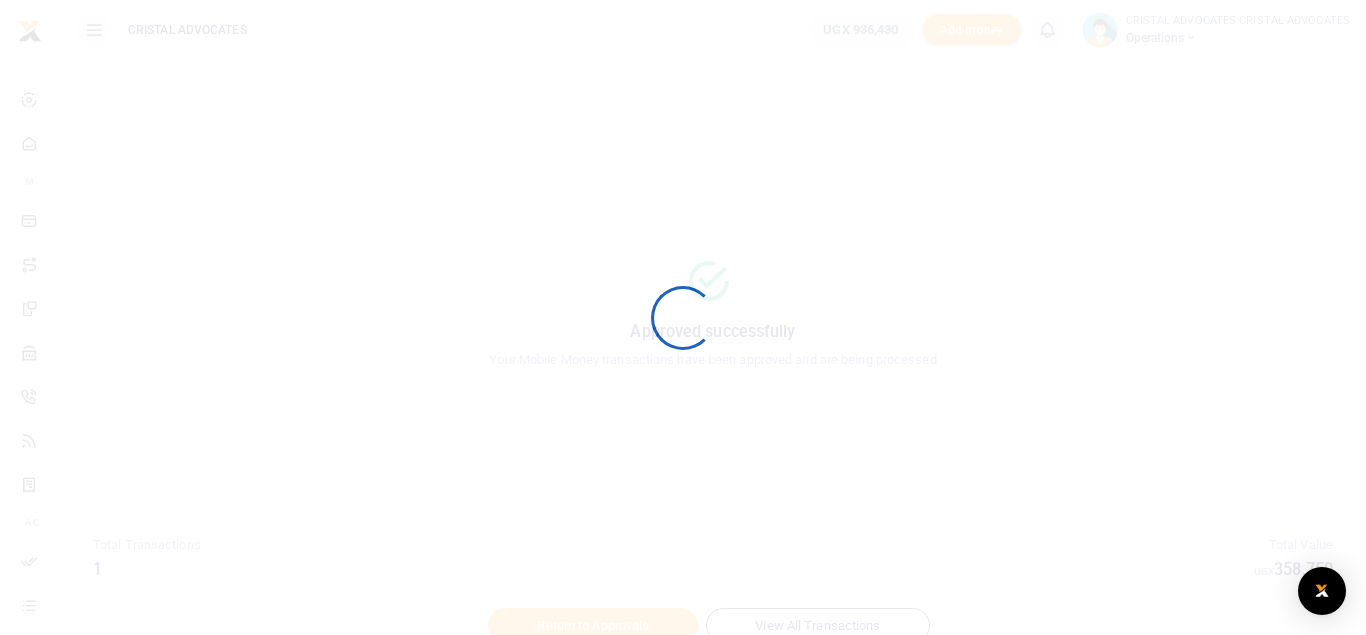 scroll, scrollTop: 0, scrollLeft: 0, axis: both 